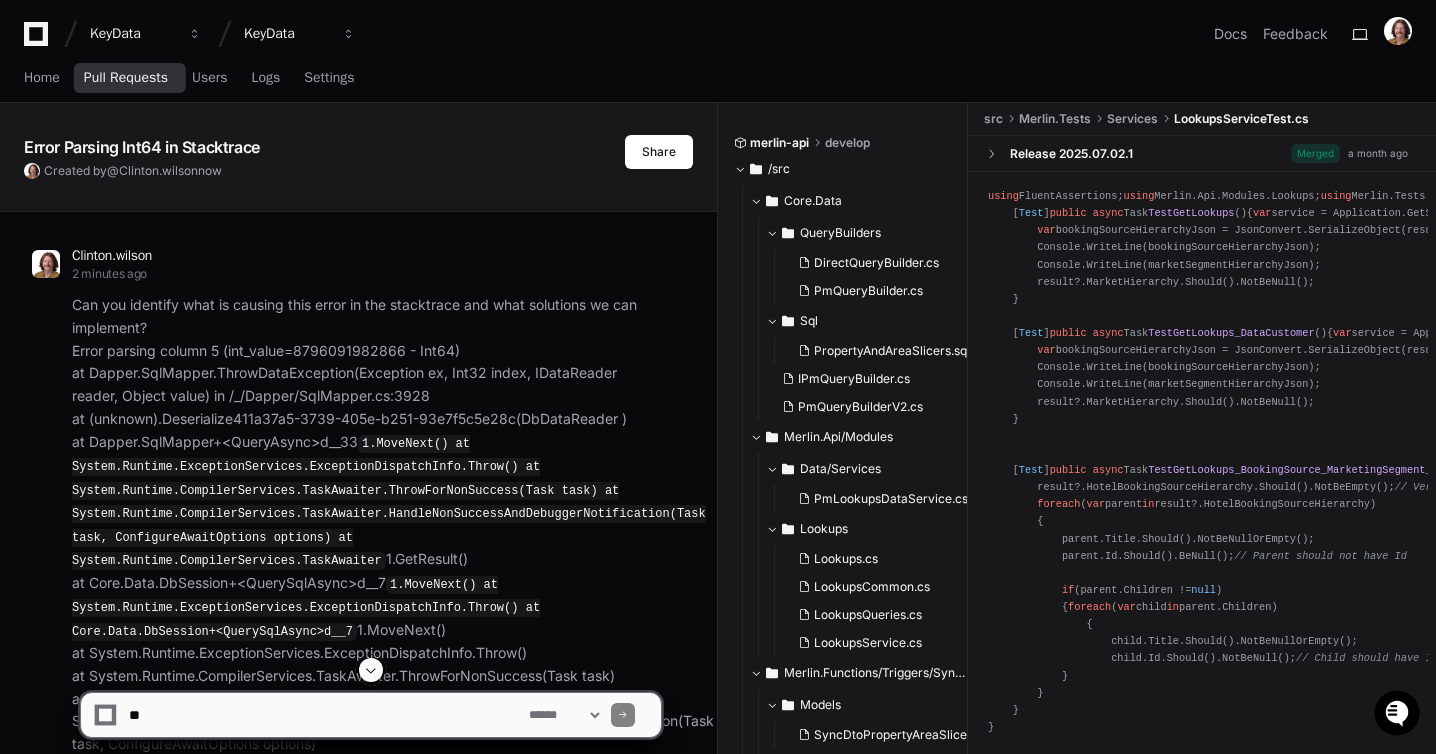 scroll, scrollTop: 0, scrollLeft: 0, axis: both 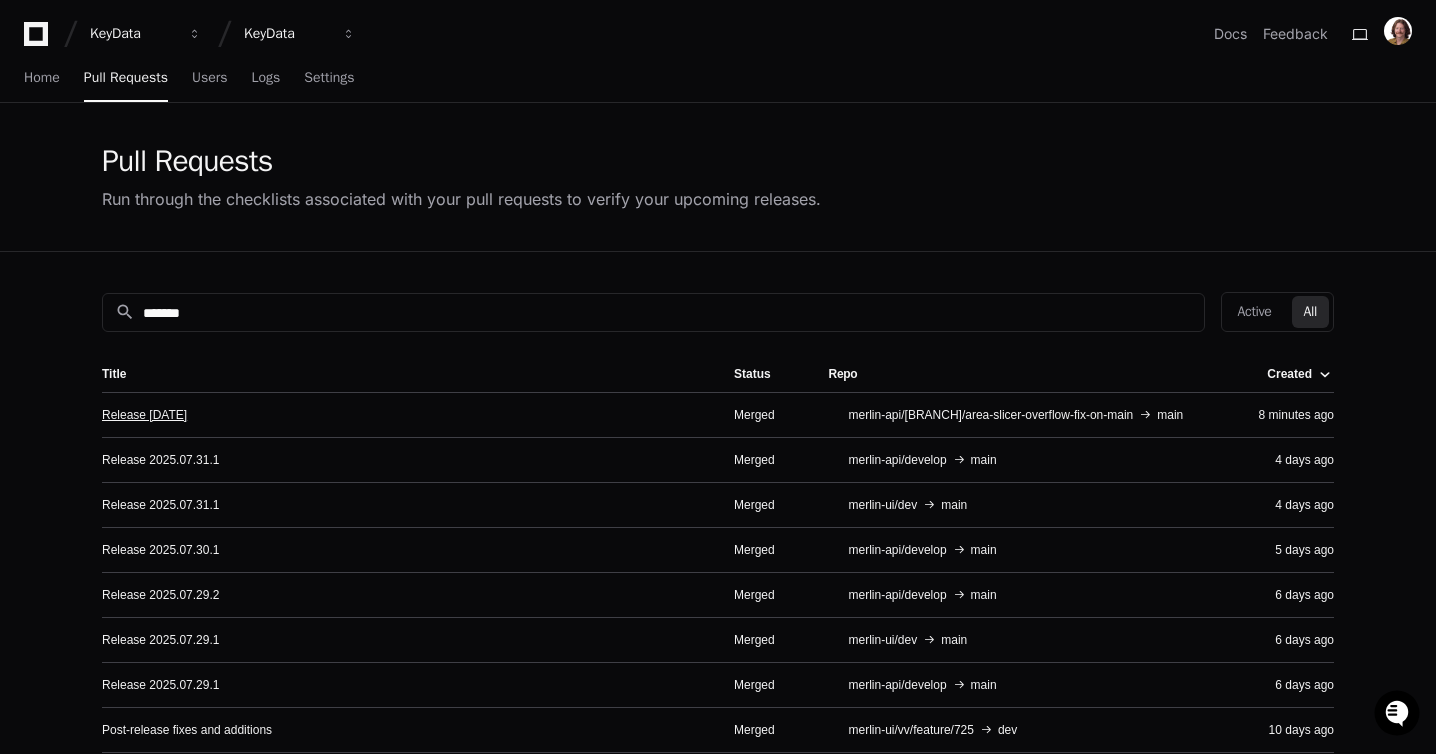 click on "Release [DATE]" 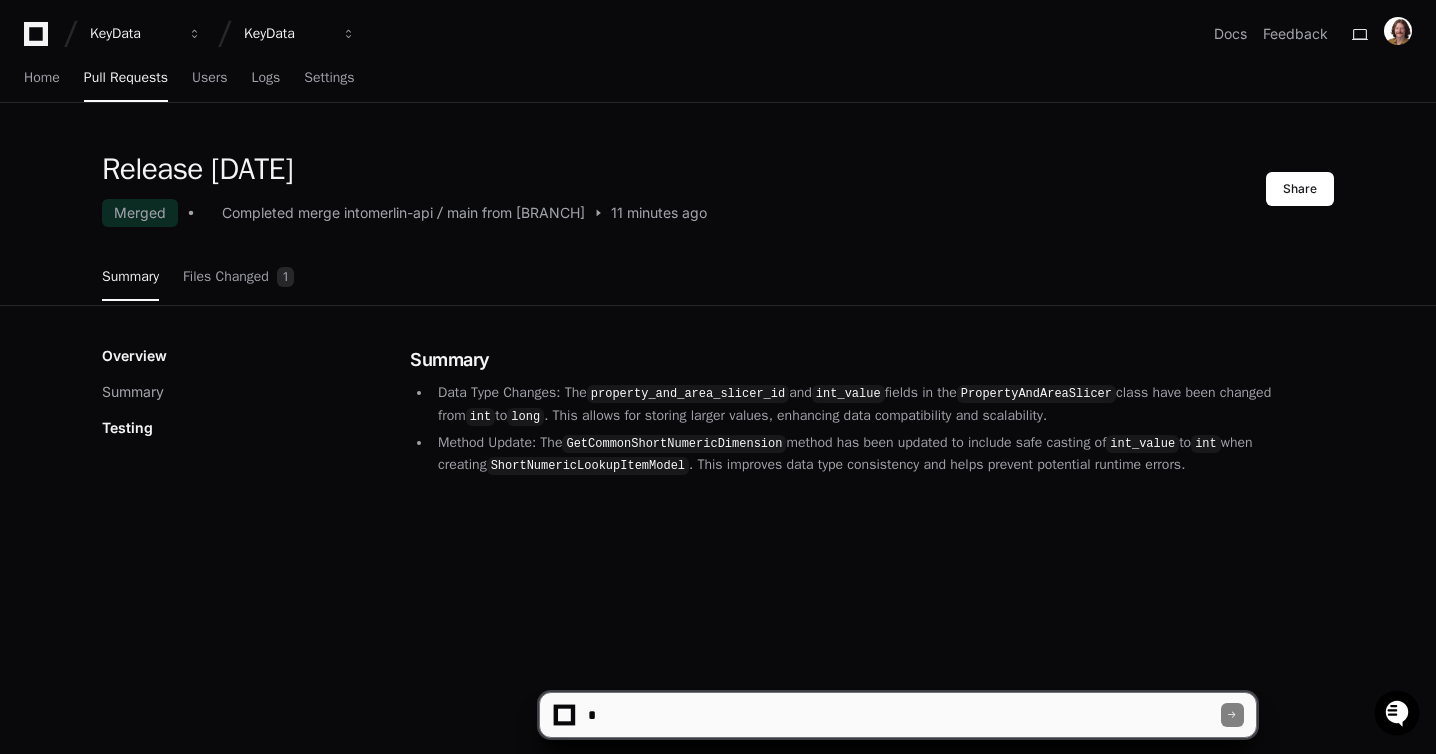 click 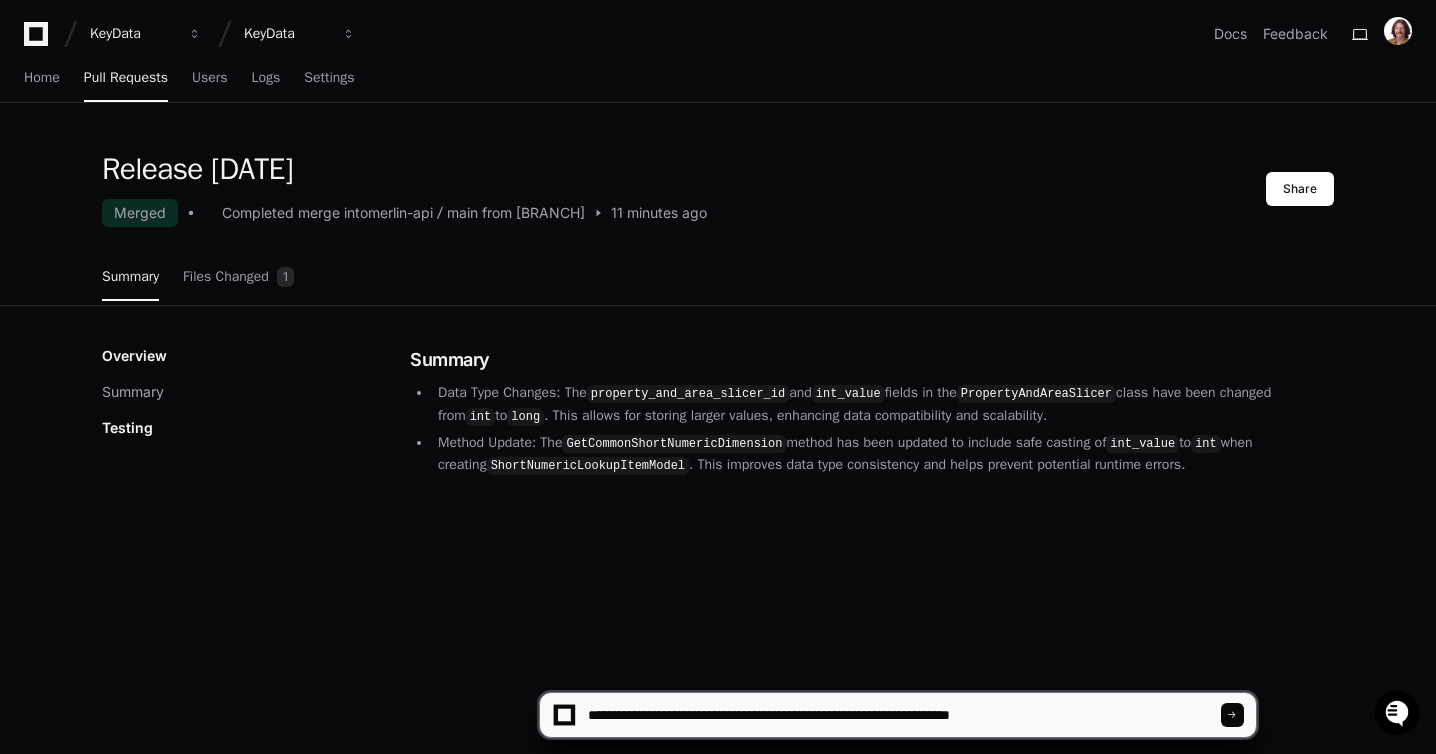 type 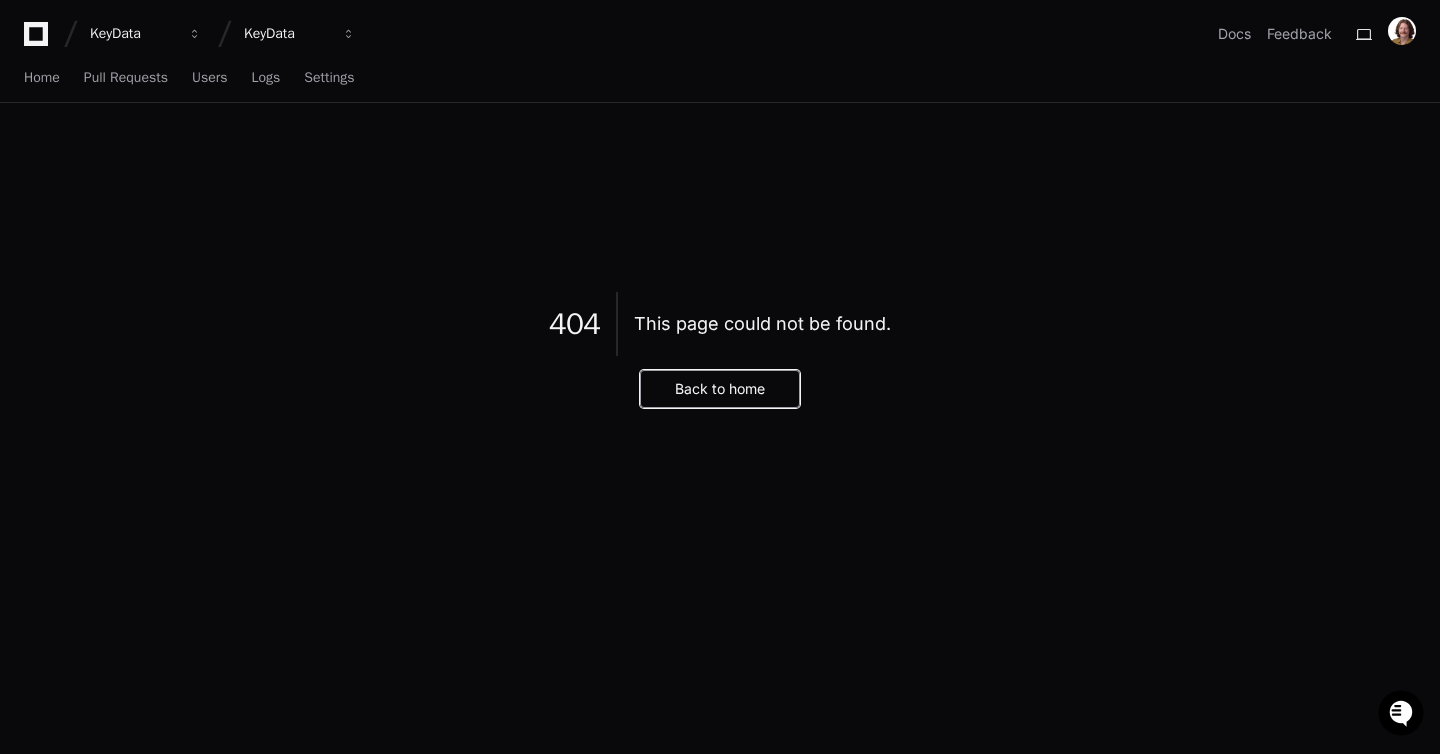 click on "Back to home" at bounding box center (720, 389) 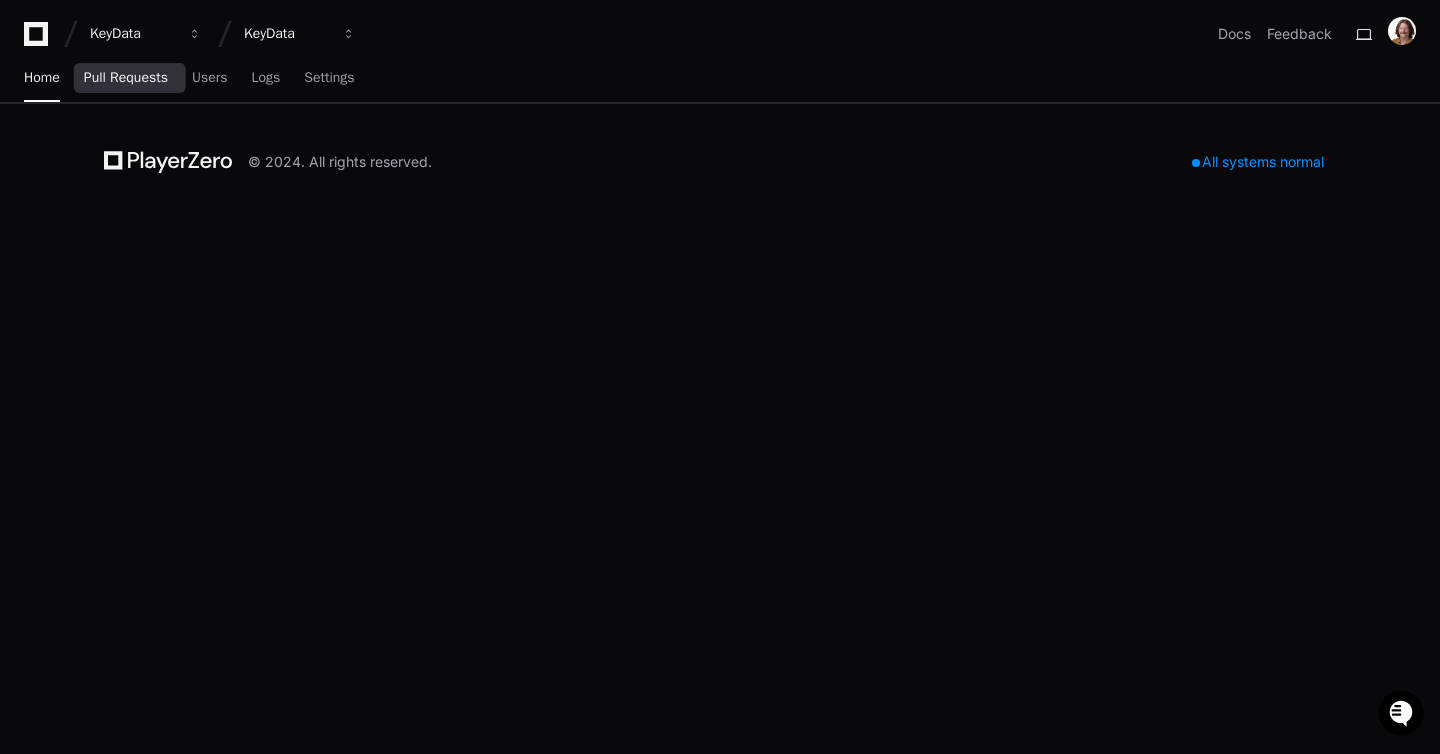 click on "Pull Requests" at bounding box center [126, 78] 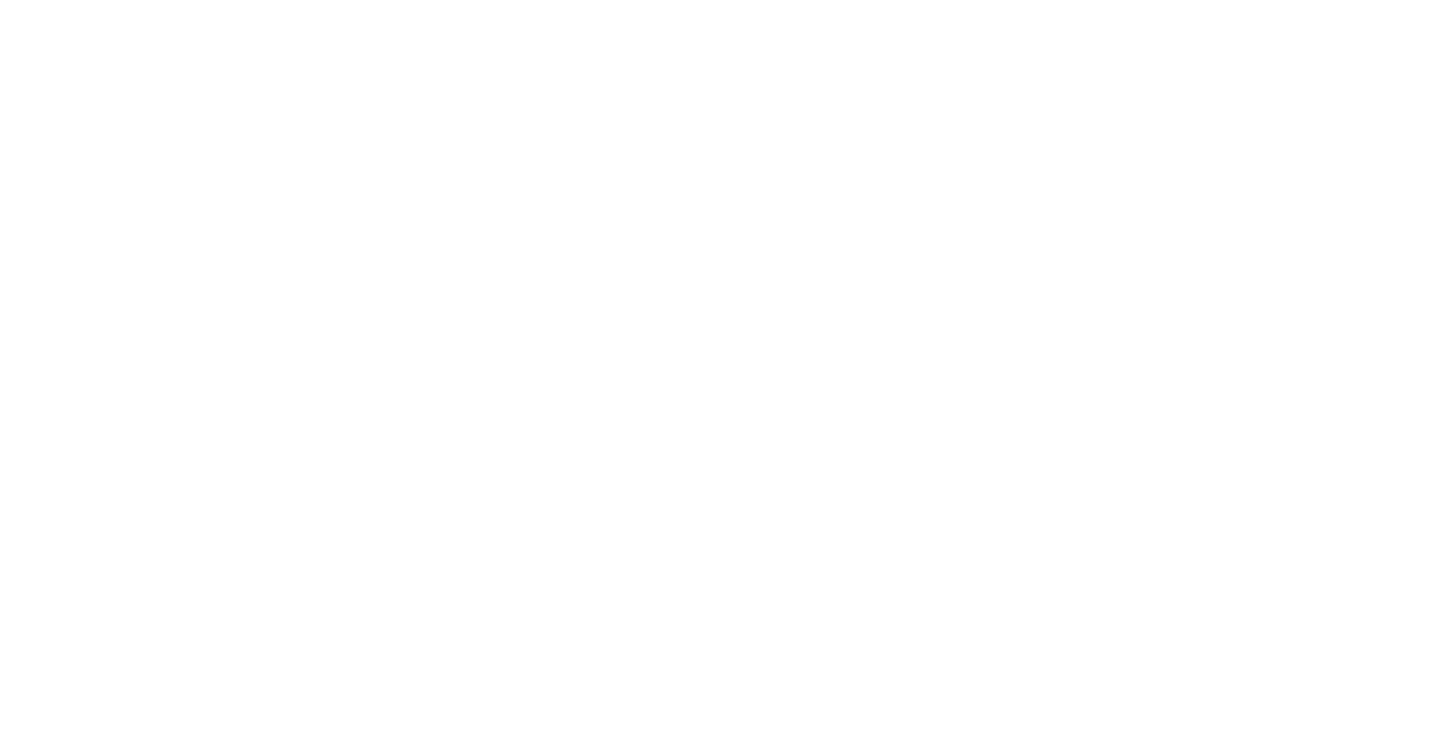 scroll, scrollTop: 0, scrollLeft: 0, axis: both 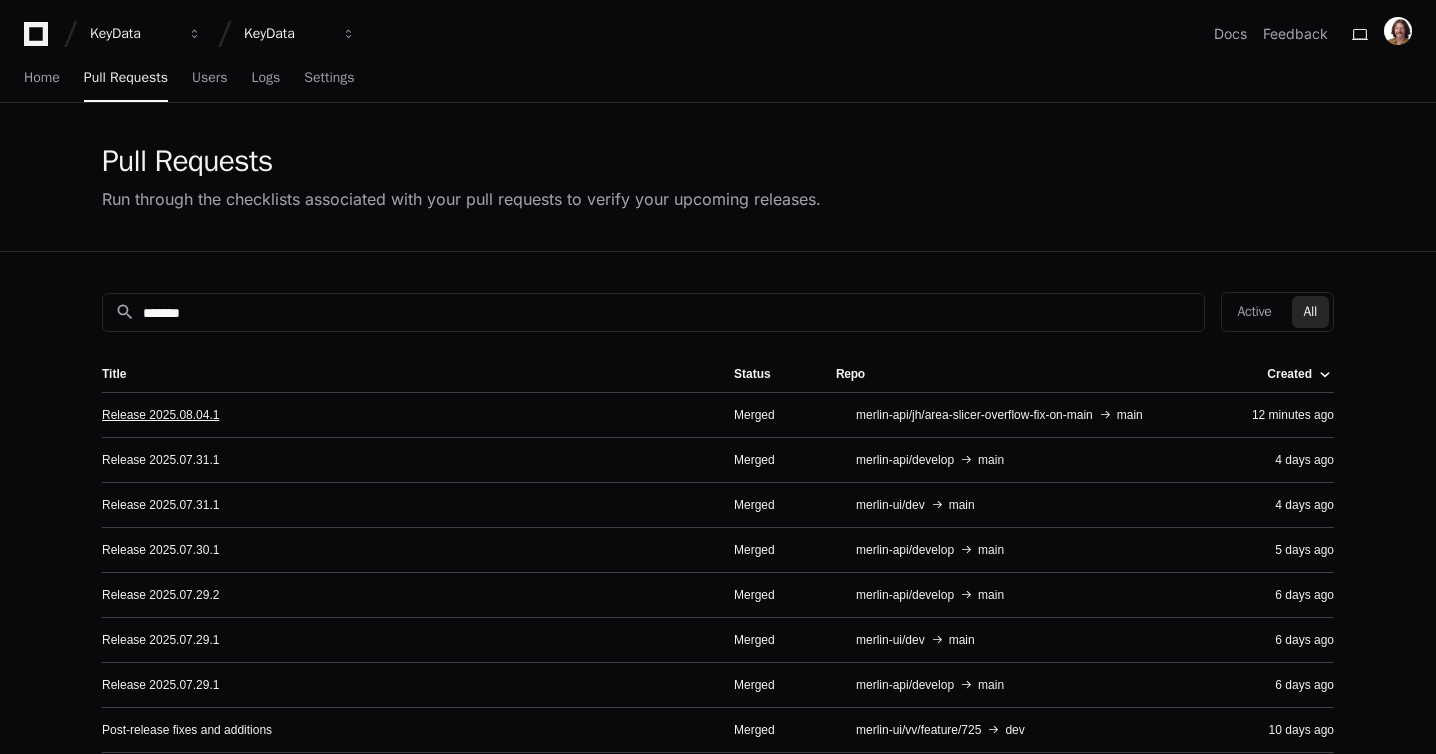 click on "Release [DATE]" 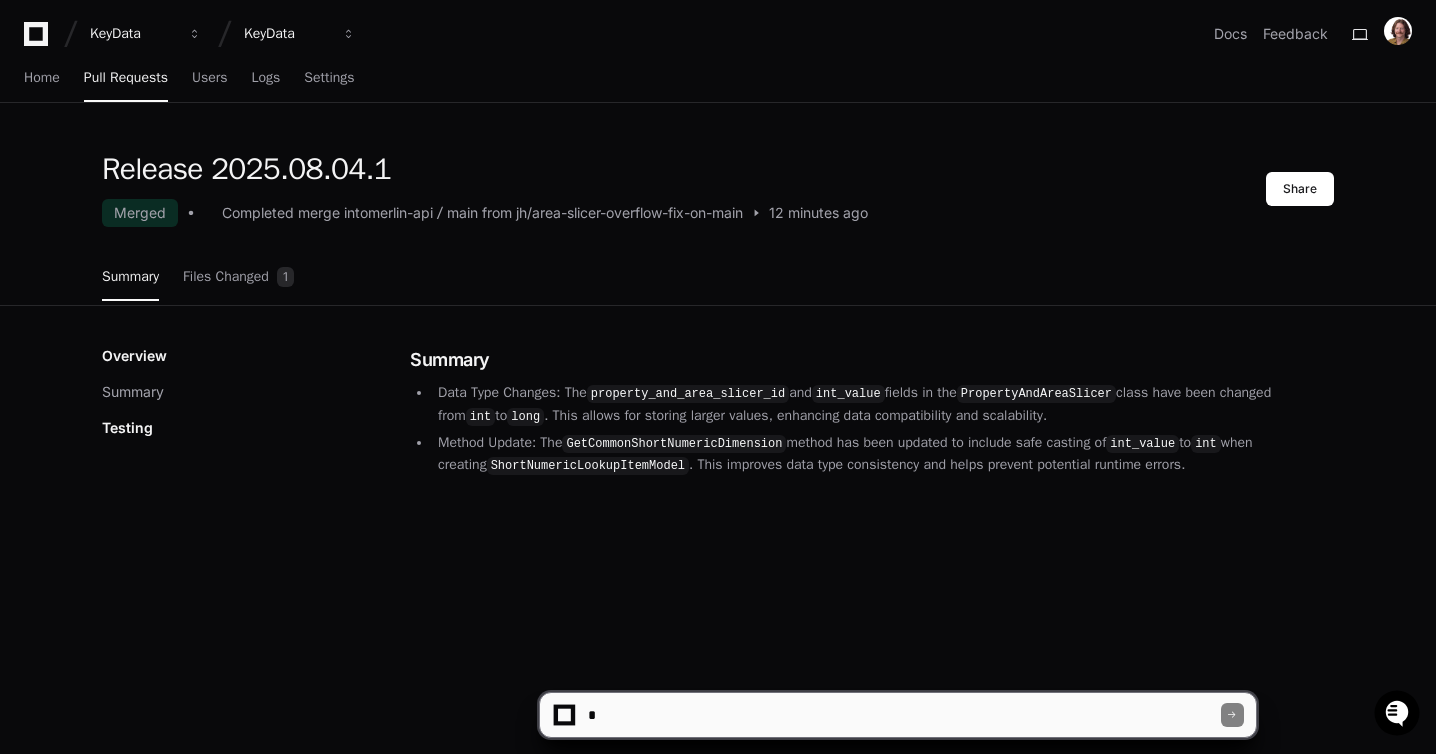 click 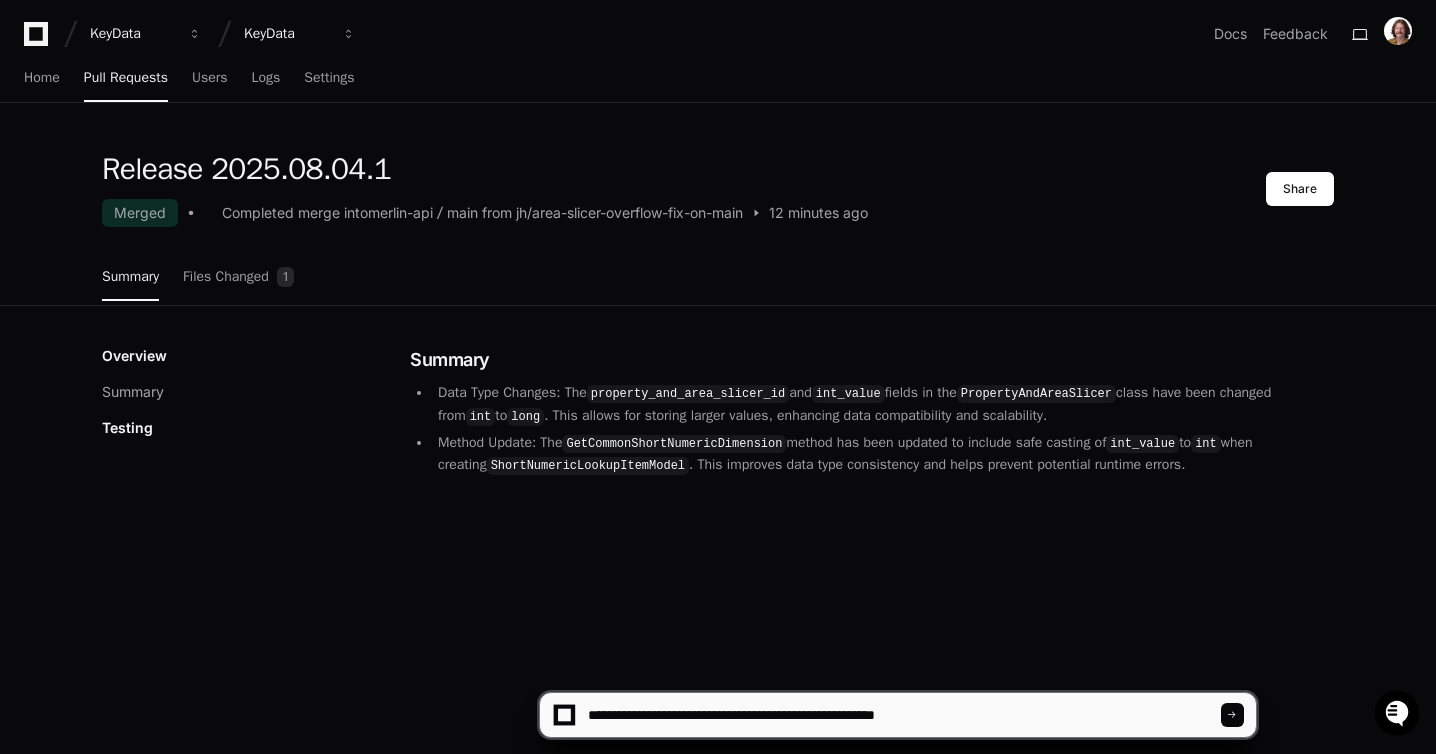 type on "**********" 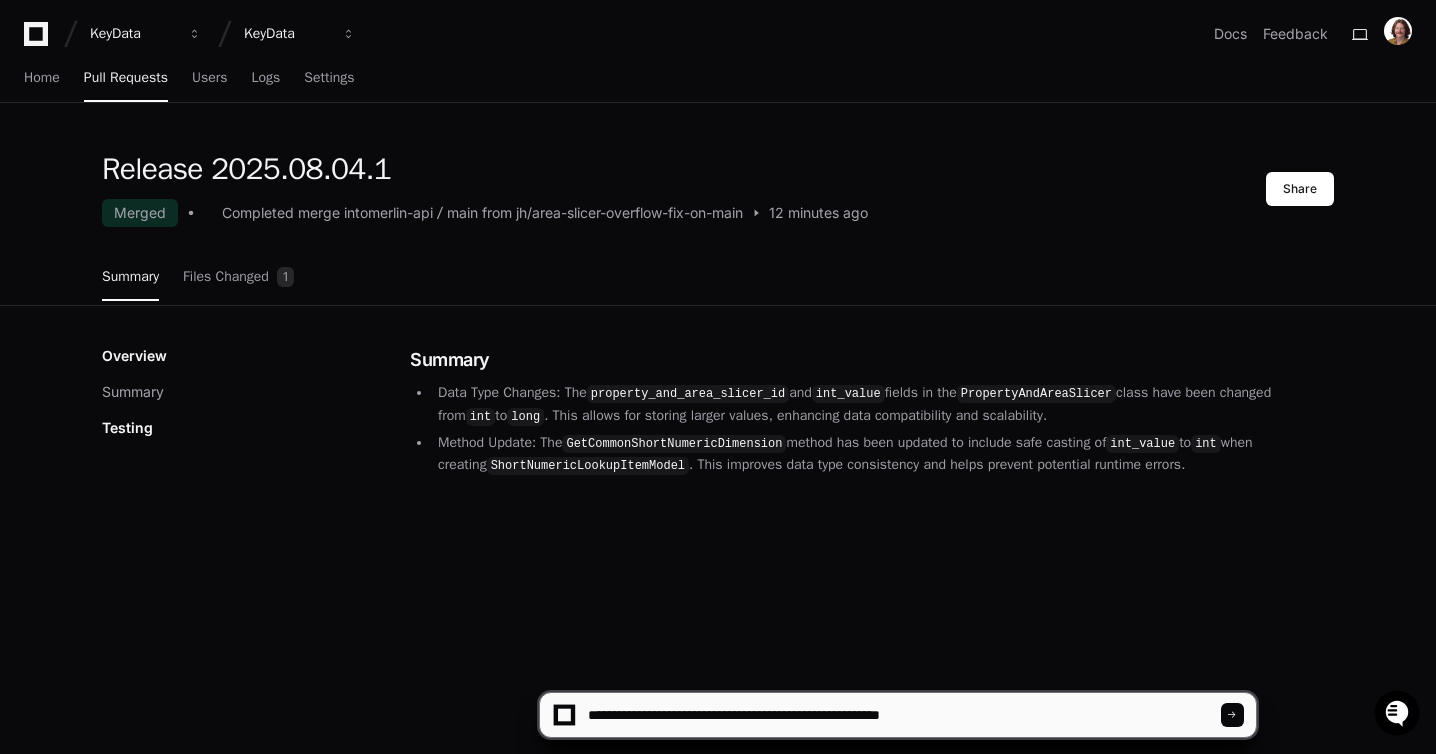 type 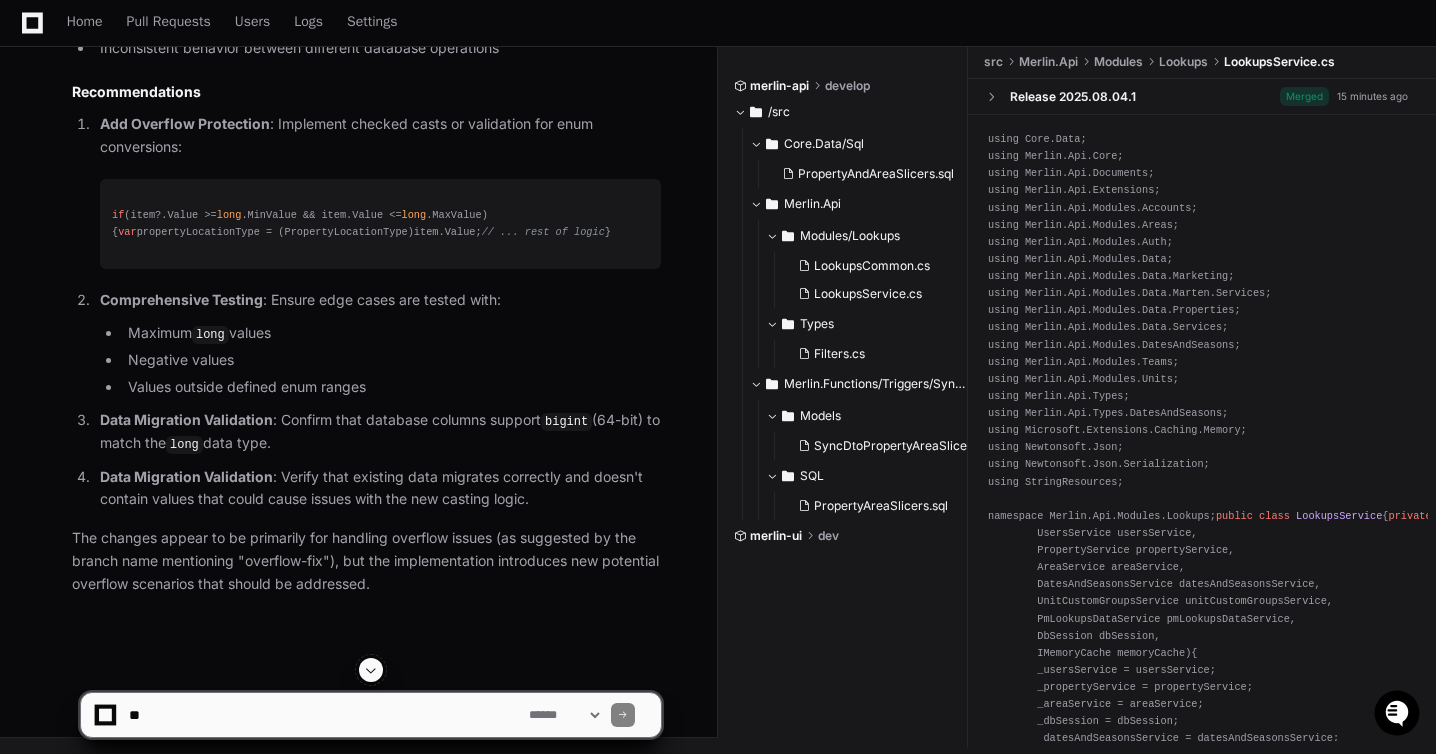 scroll, scrollTop: 2851, scrollLeft: 0, axis: vertical 